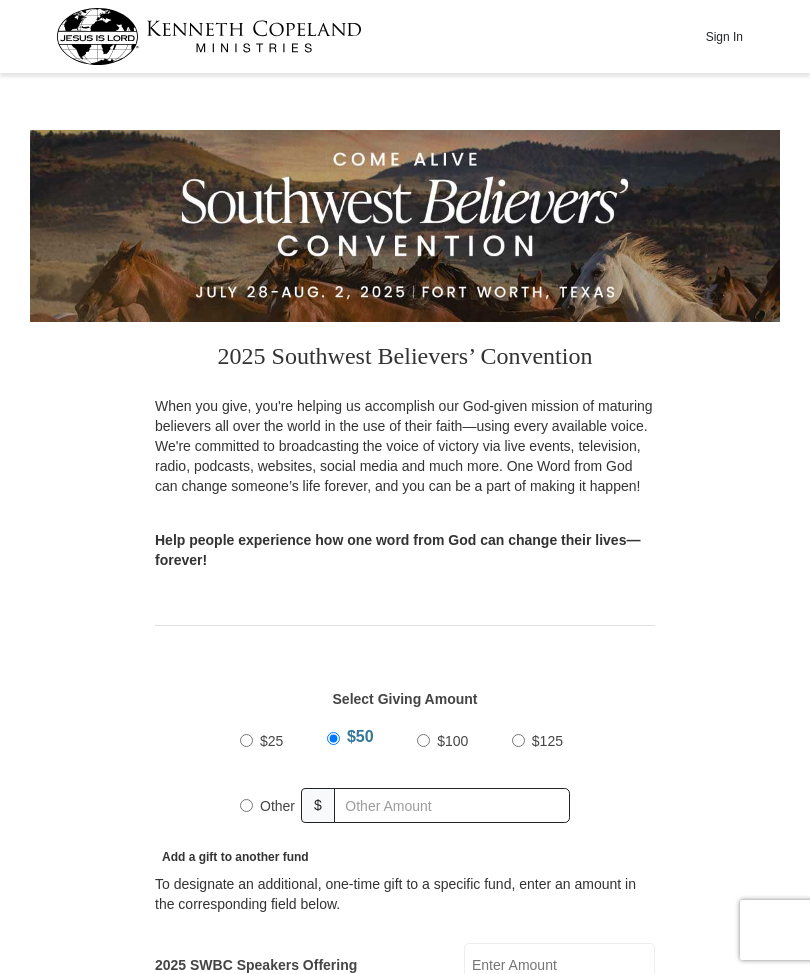 scroll, scrollTop: 0, scrollLeft: 0, axis: both 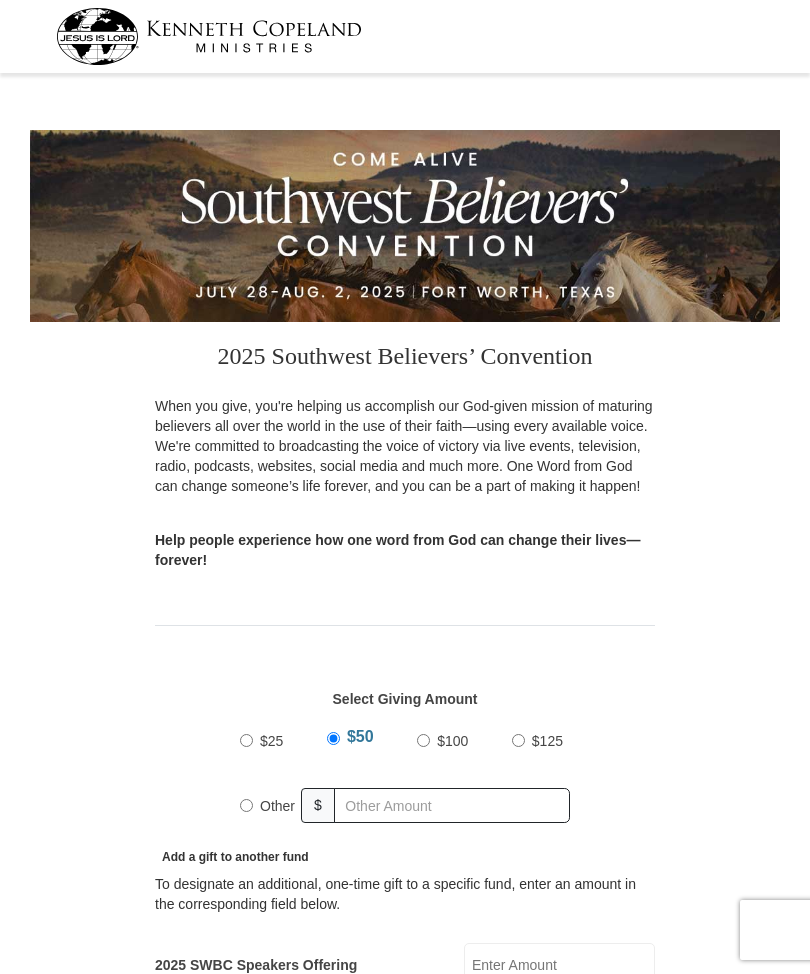 select on "[STATE]" 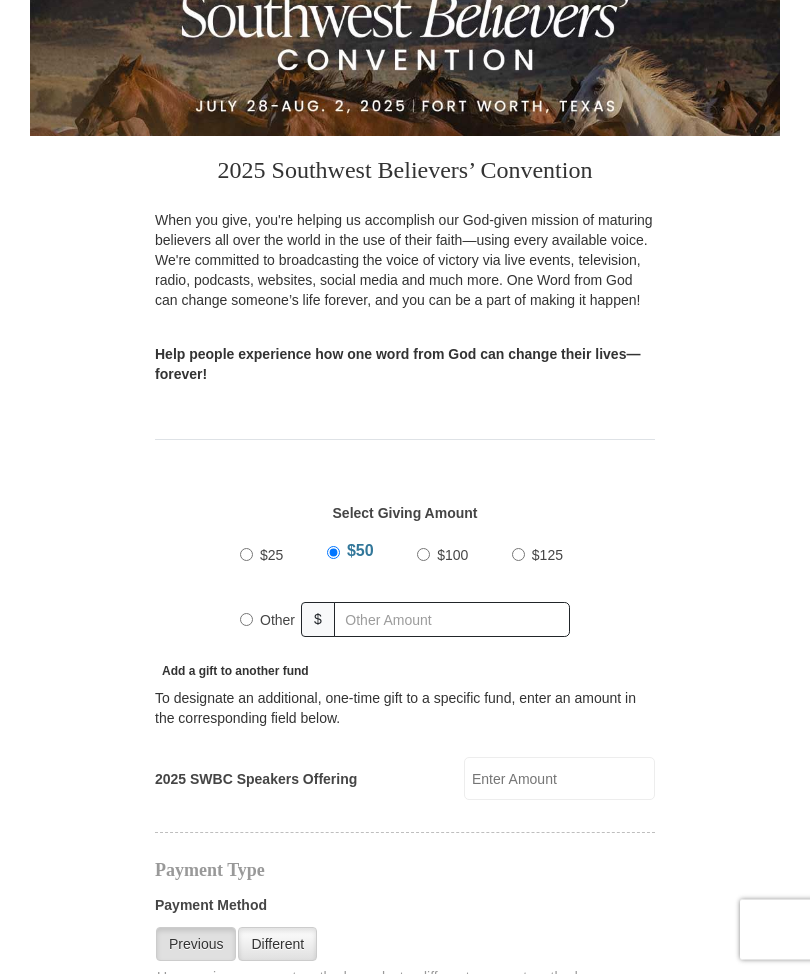 scroll, scrollTop: 186, scrollLeft: 0, axis: vertical 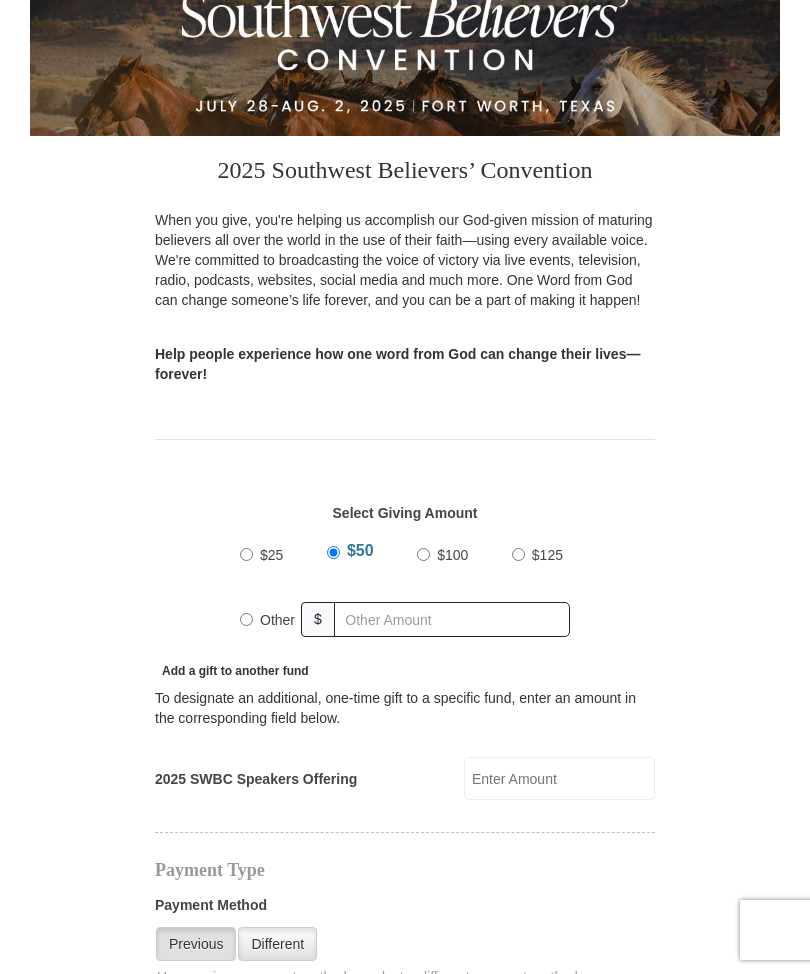 click on "Other" at bounding box center [246, 619] 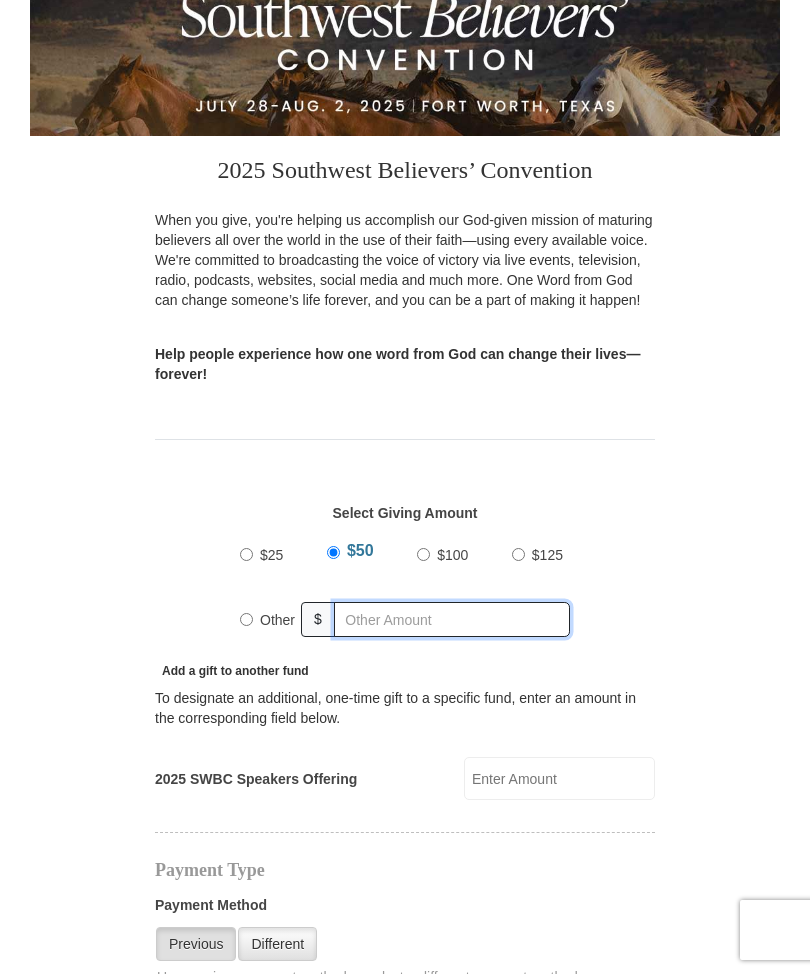 radio on "true" 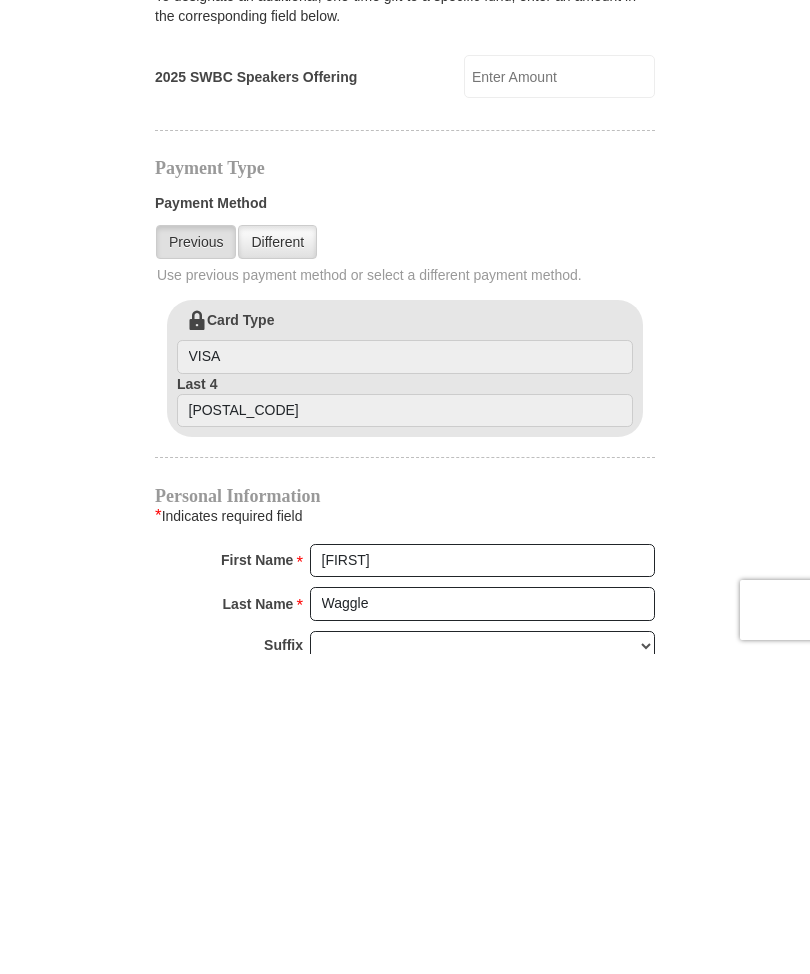 scroll, scrollTop: 569, scrollLeft: 0, axis: vertical 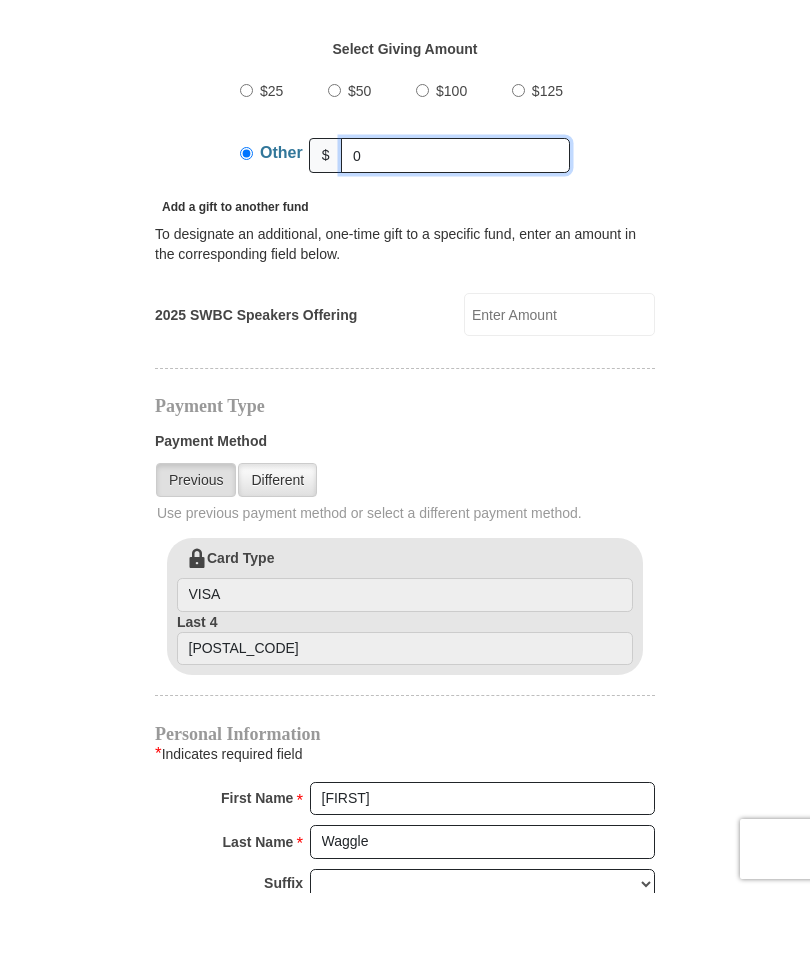 type on "0" 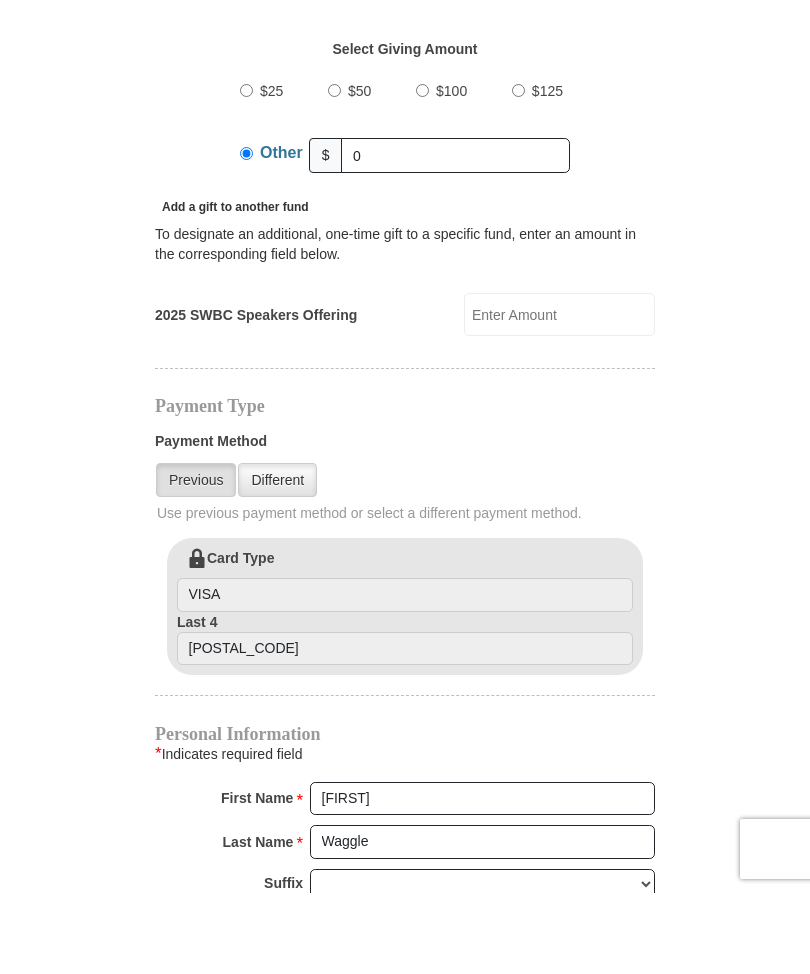 click on "Add a gift to another fund" at bounding box center [232, 288] 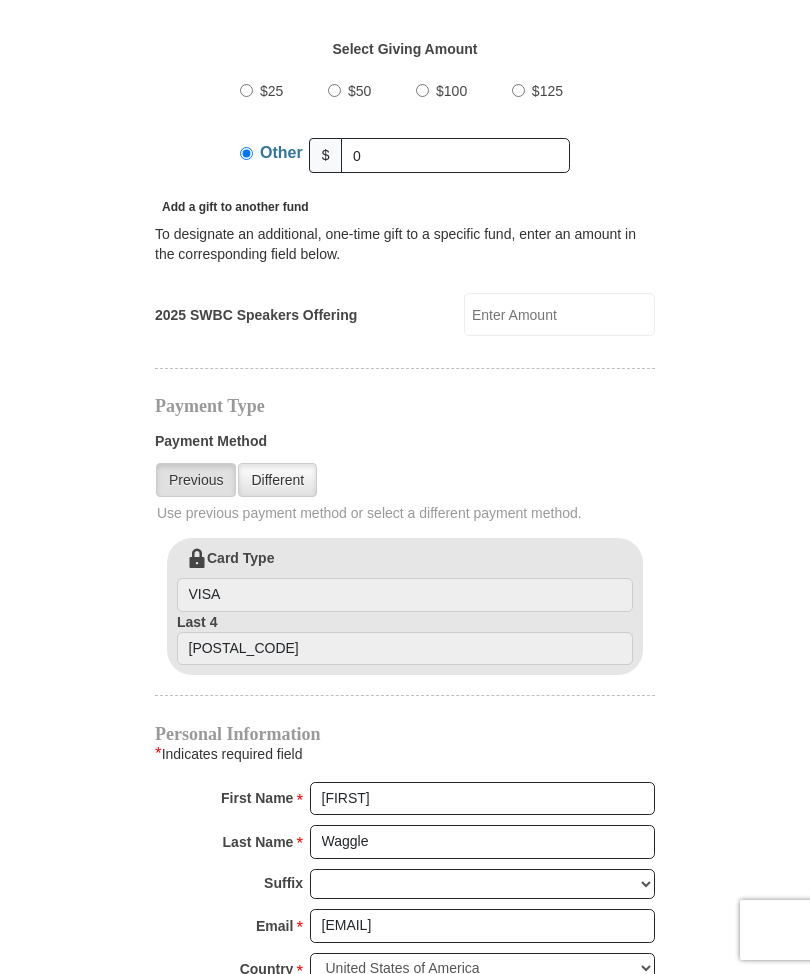 click on "Add a gift to another fund" at bounding box center (232, 207) 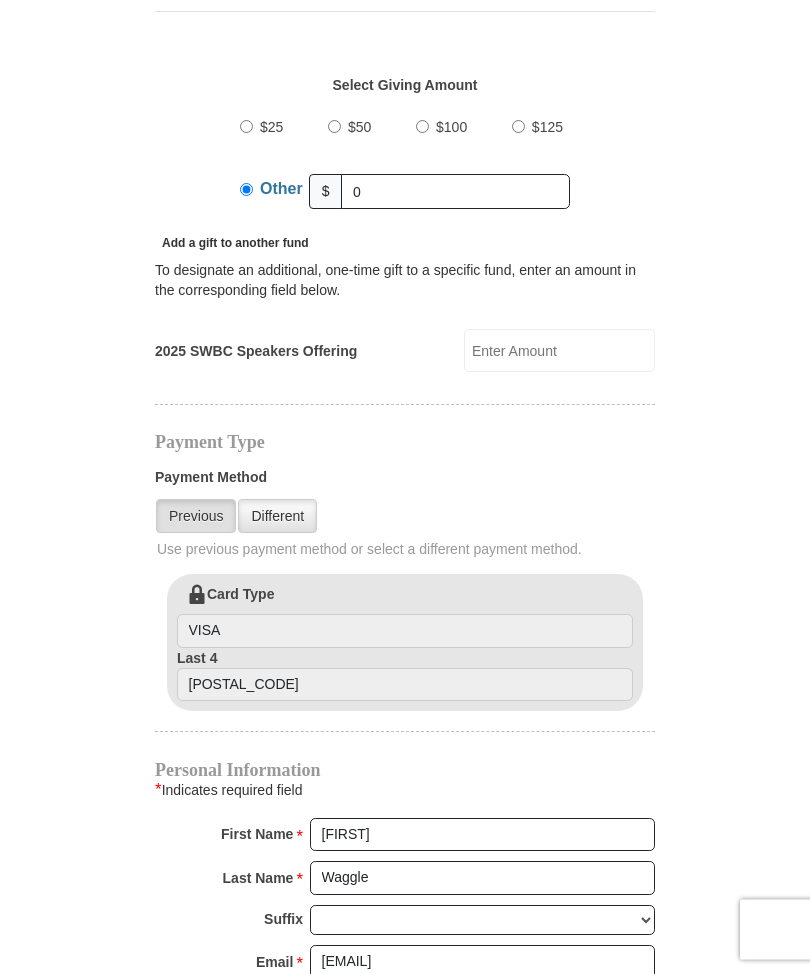 scroll, scrollTop: 614, scrollLeft: 0, axis: vertical 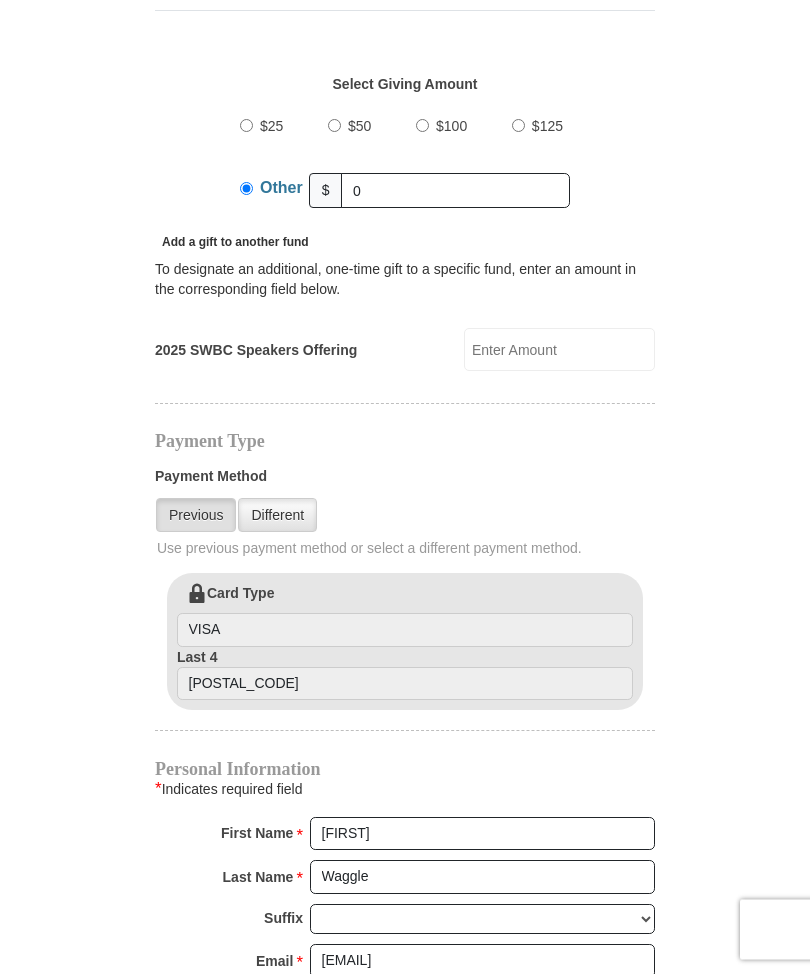 click on "To designate an additional, one-time gift to a specific fund, enter an amount in the corresponding field below." at bounding box center (405, 280) 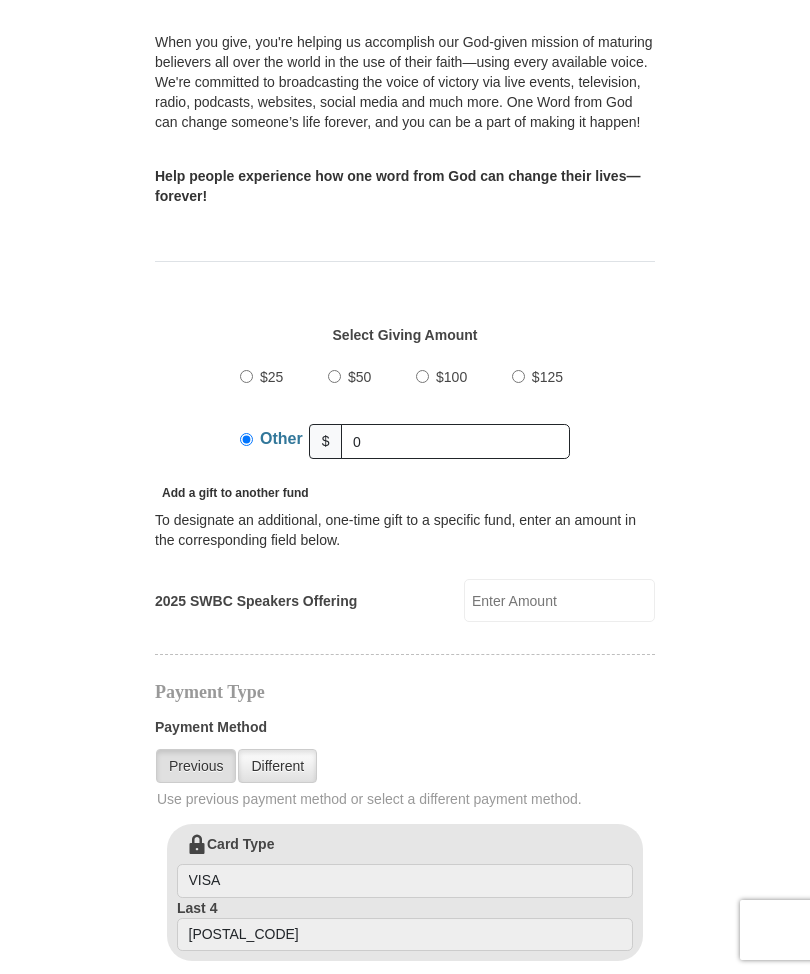 scroll, scrollTop: 363, scrollLeft: 0, axis: vertical 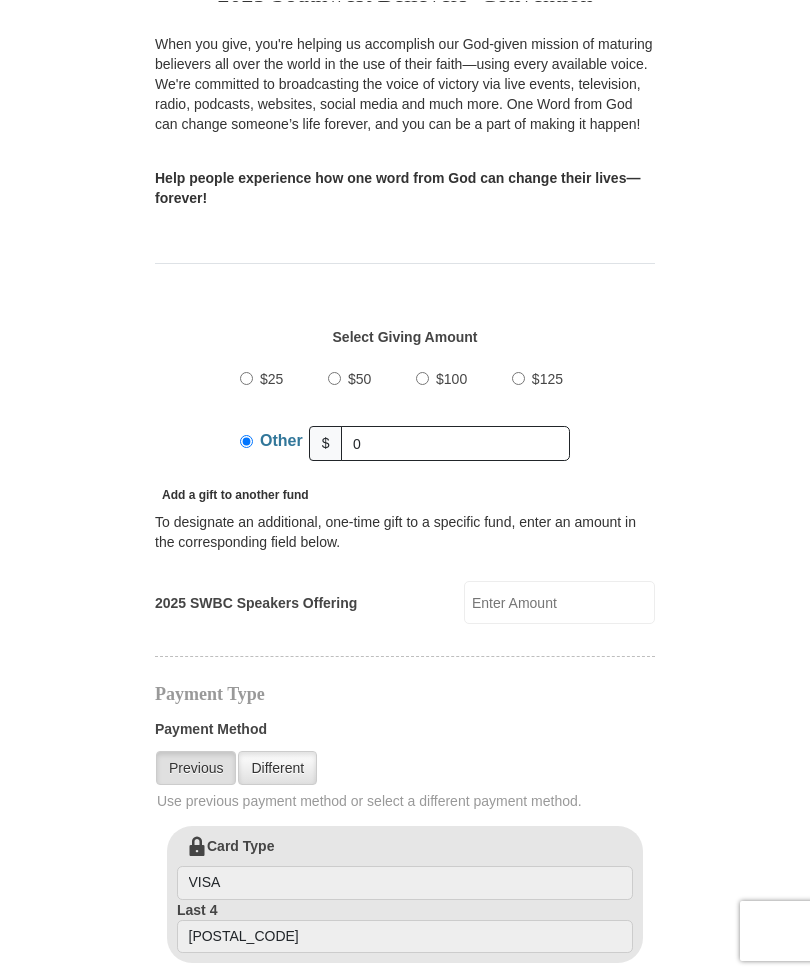 click on "To designate an additional, one-time gift to a specific fund, enter an amount in the corresponding field below." at bounding box center (405, 531) 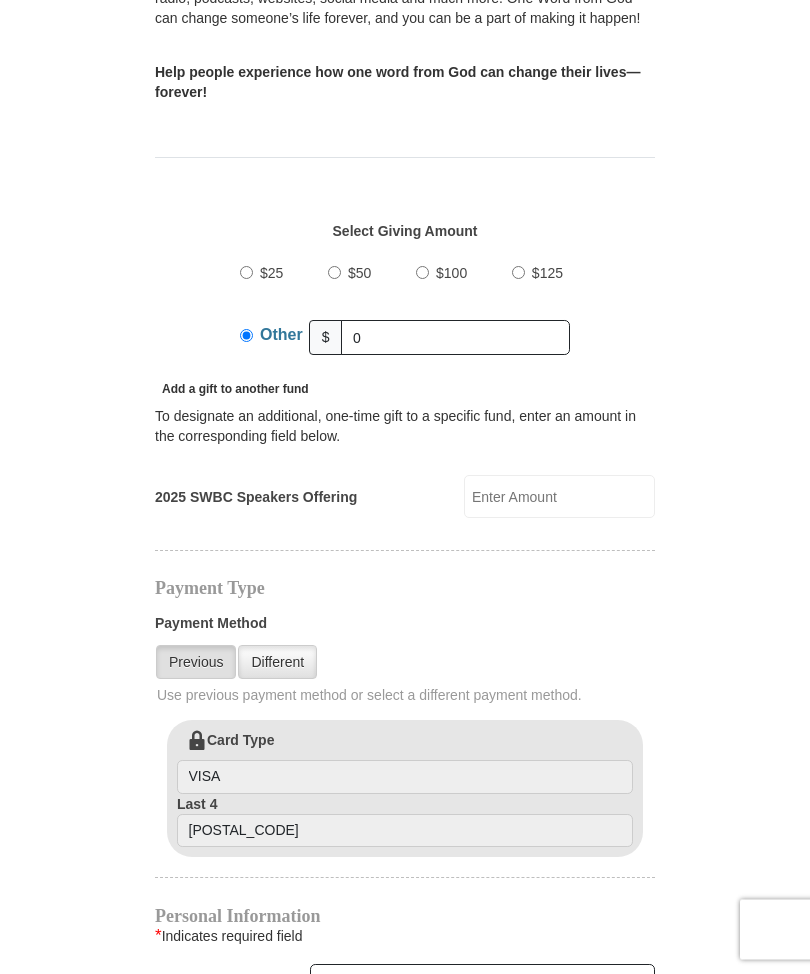 scroll, scrollTop: 475, scrollLeft: 0, axis: vertical 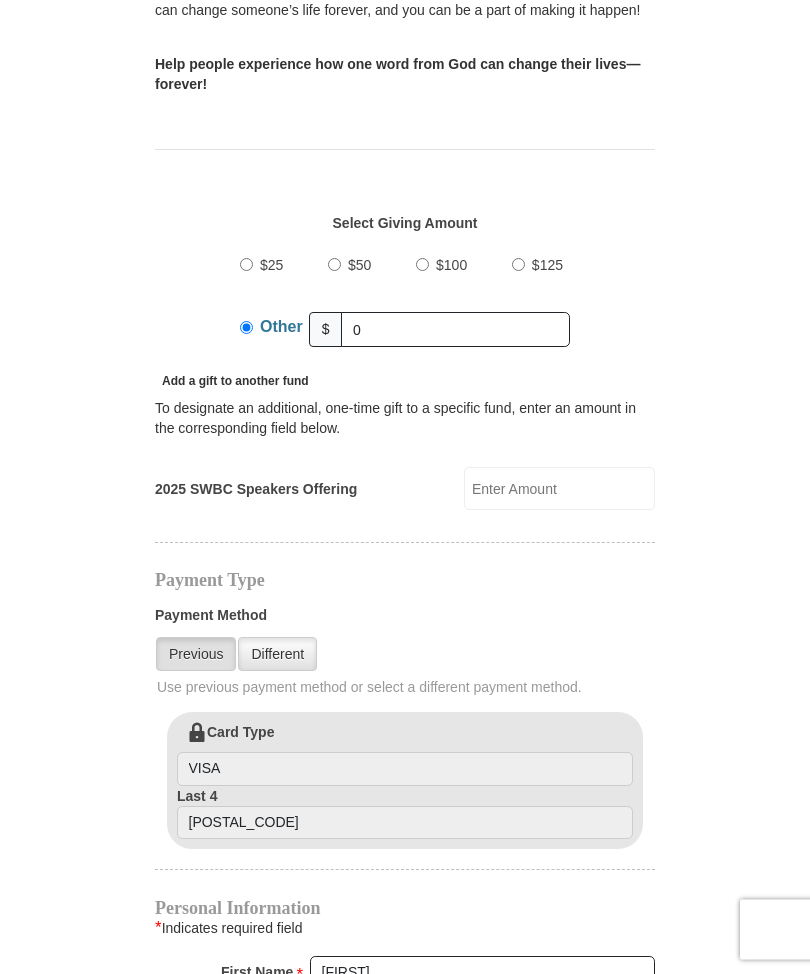 click on "Add a gift to another fund" at bounding box center (405, 381) 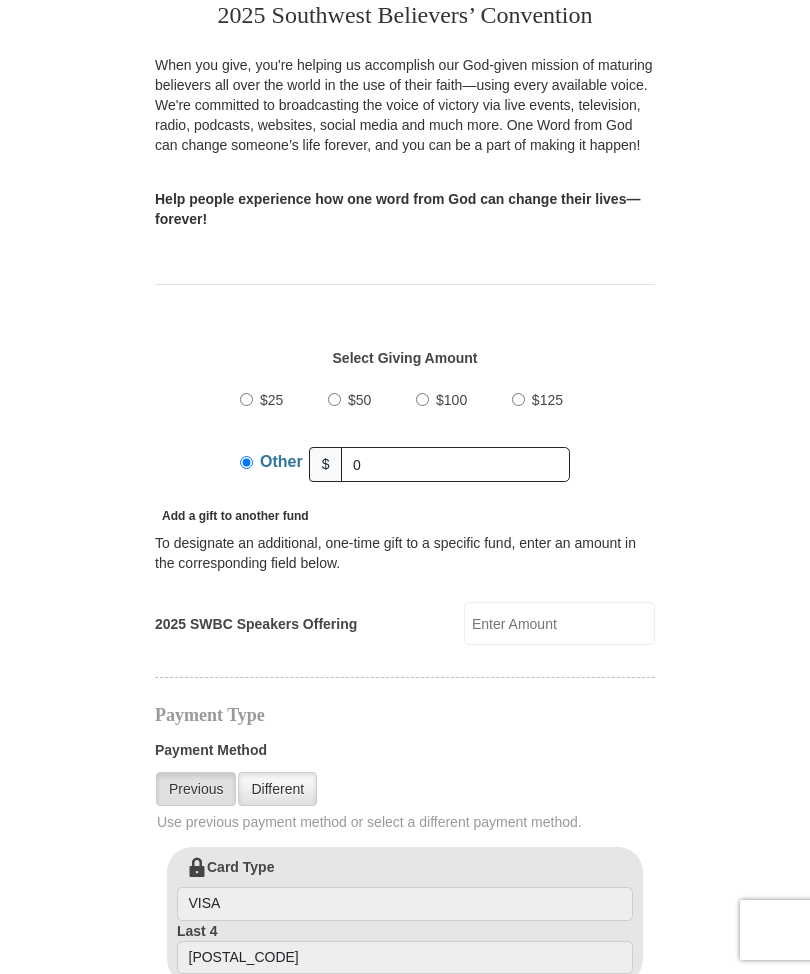 scroll, scrollTop: 338, scrollLeft: 0, axis: vertical 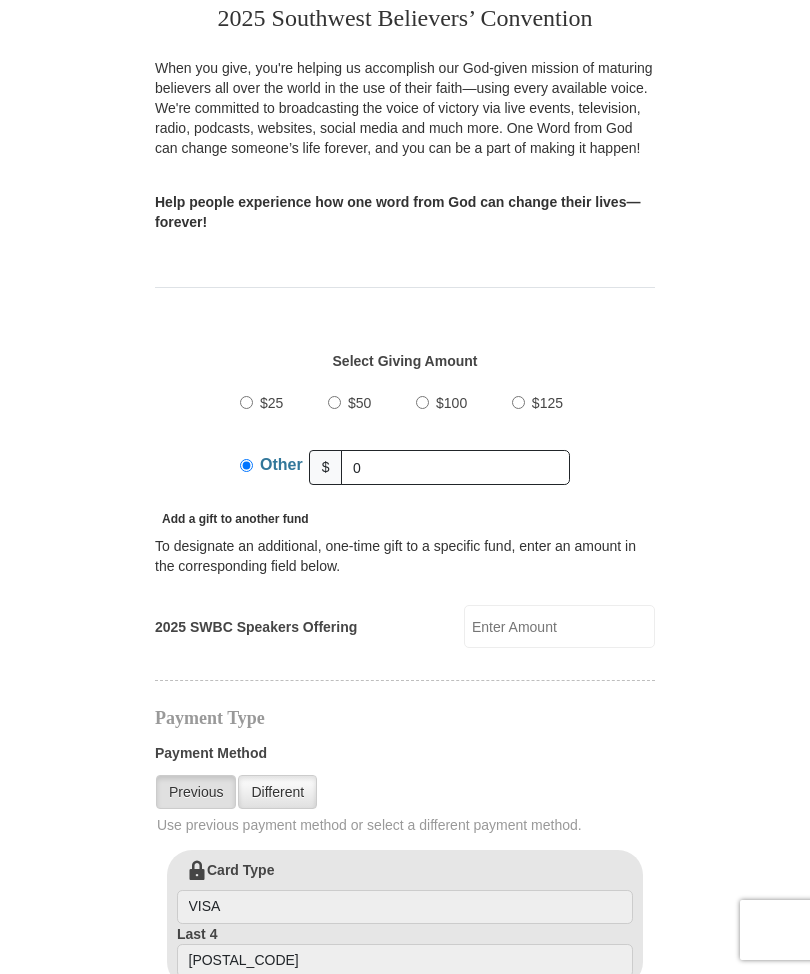click on "2025 SWBC Speakers Offering
2025 SWBC Speakers Offering
Amount must be a valid number
Make This a Monthly Gift
Give on This Day Each Month
1
2
3
4
5
6
7
8
9
10
11
12
13
14" at bounding box center [405, 626] 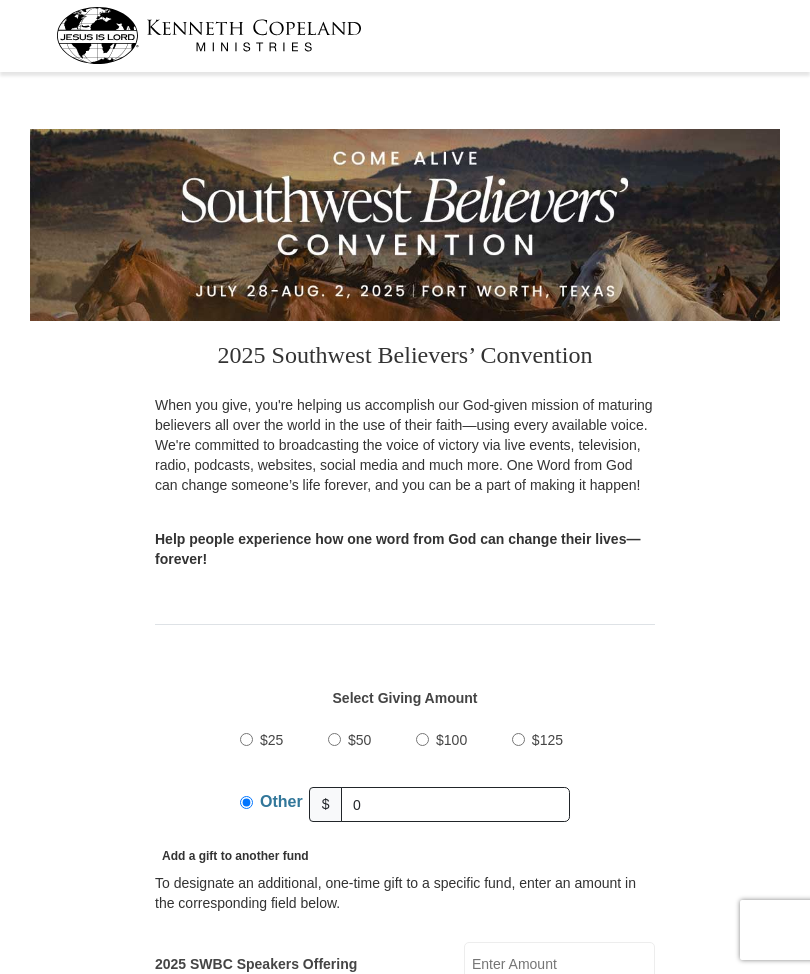 scroll, scrollTop: 0, scrollLeft: 0, axis: both 